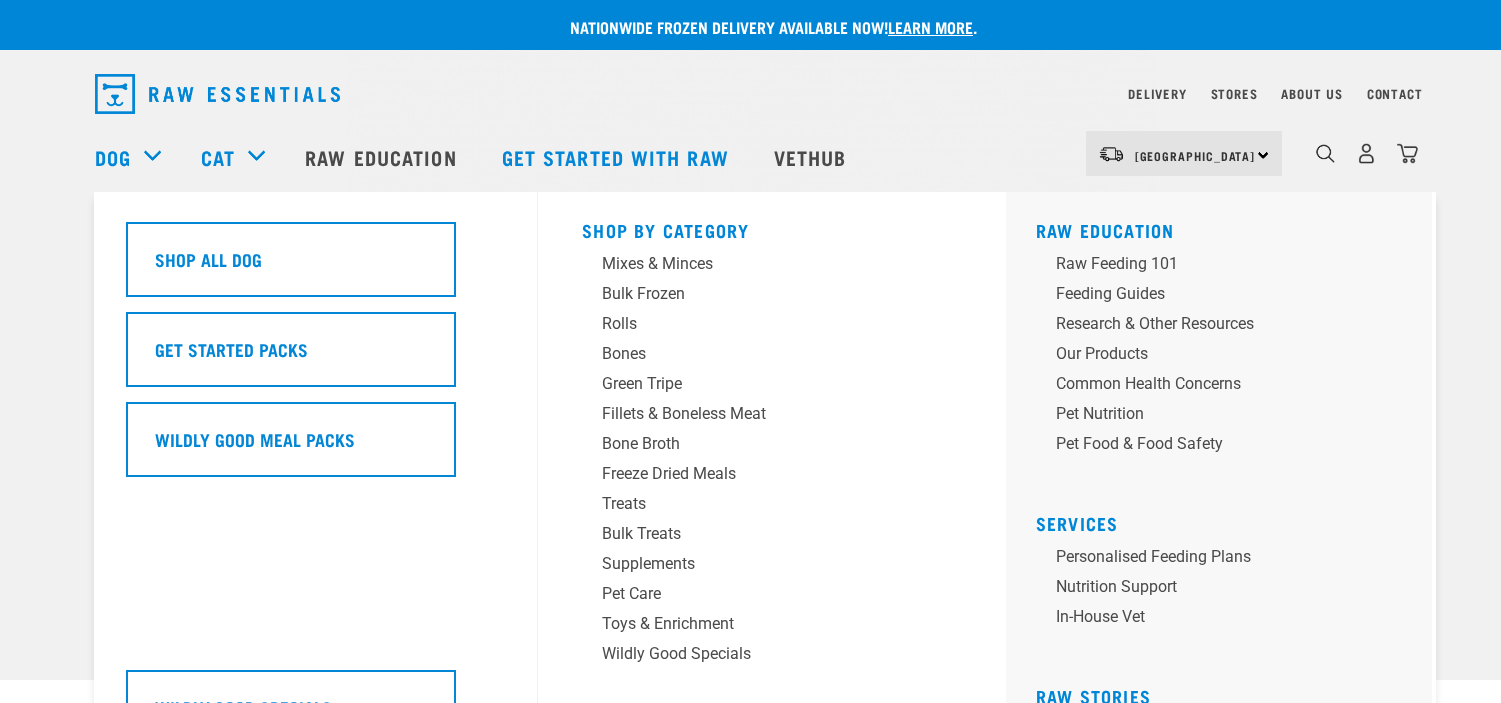 scroll, scrollTop: 0, scrollLeft: 0, axis: both 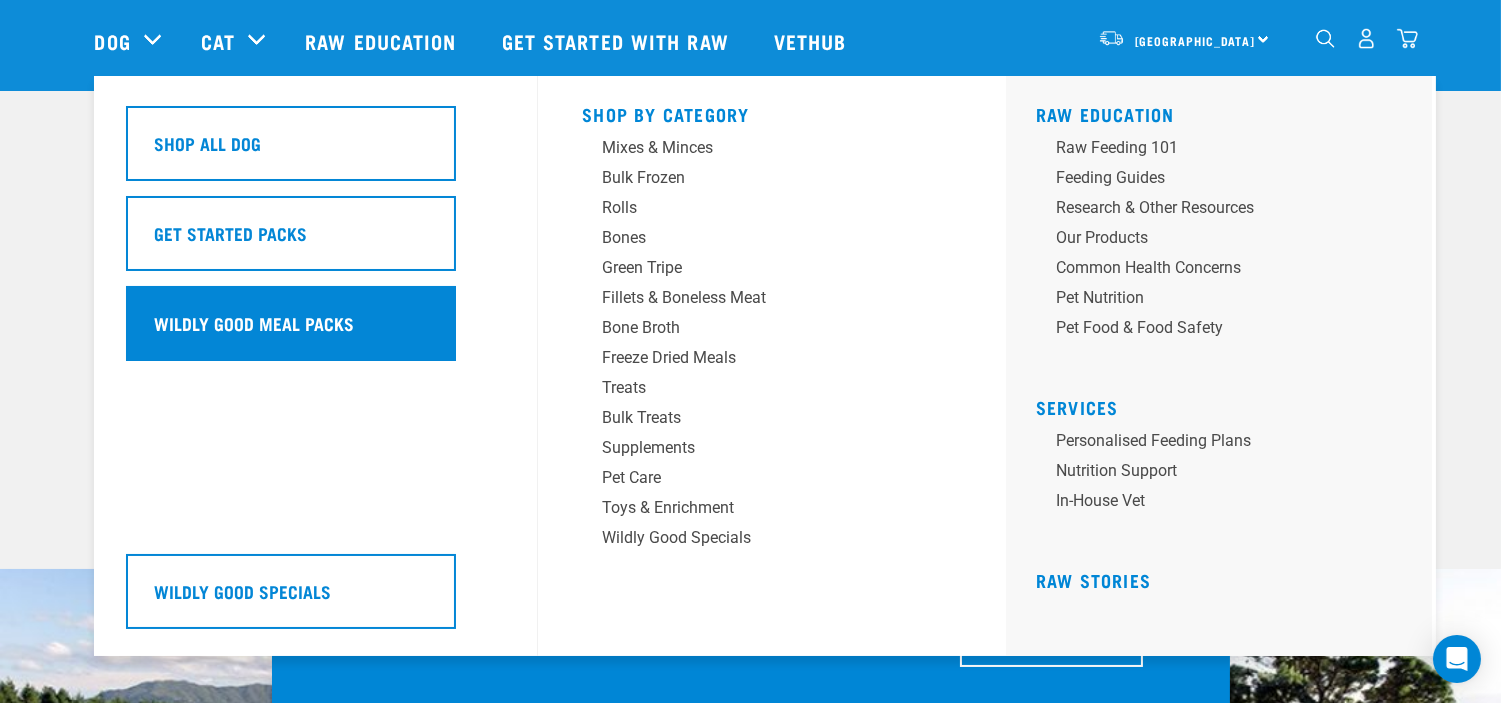 click on "Wildly Good Meal Packs" at bounding box center (255, 323) 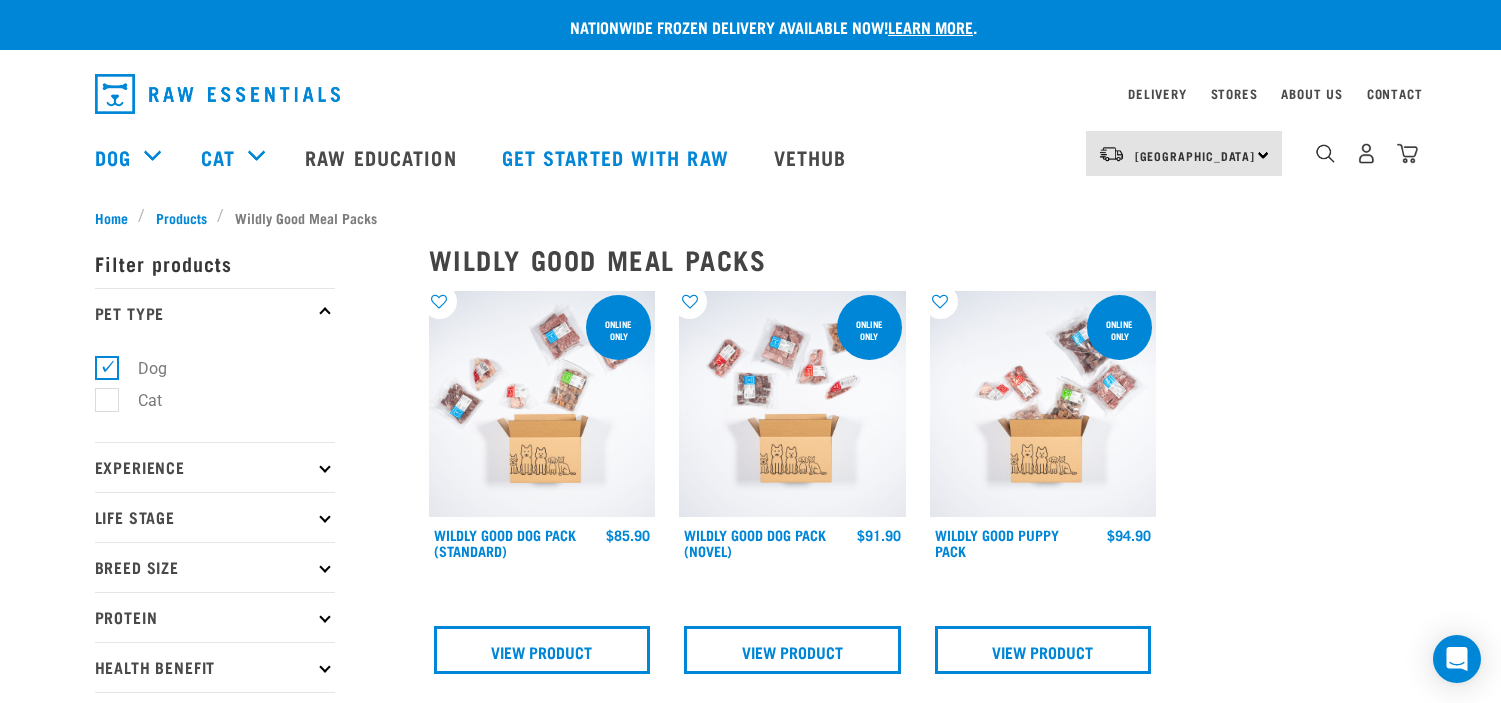 scroll, scrollTop: 0, scrollLeft: 0, axis: both 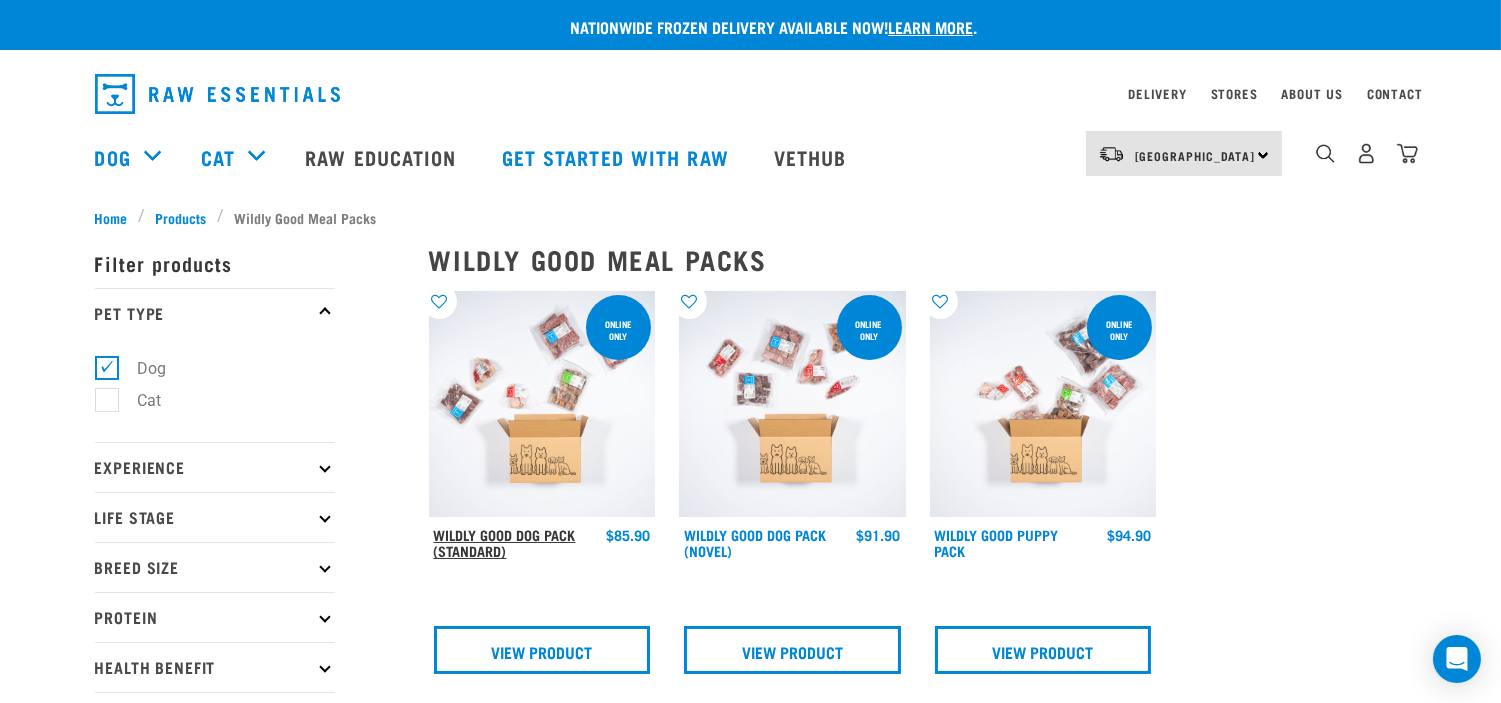 click on "Wildly Good Dog Pack (Standard)" at bounding box center (505, 542) 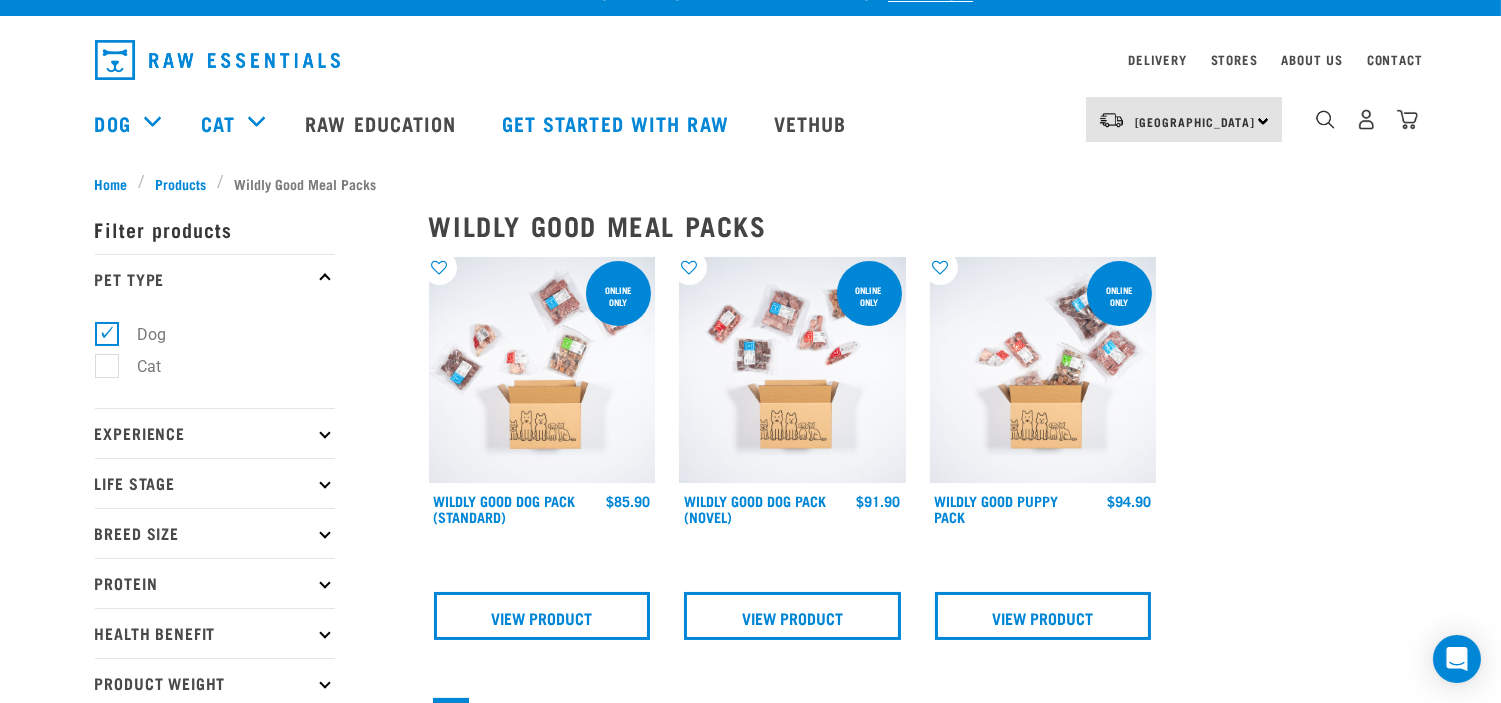 scroll, scrollTop: 0, scrollLeft: 0, axis: both 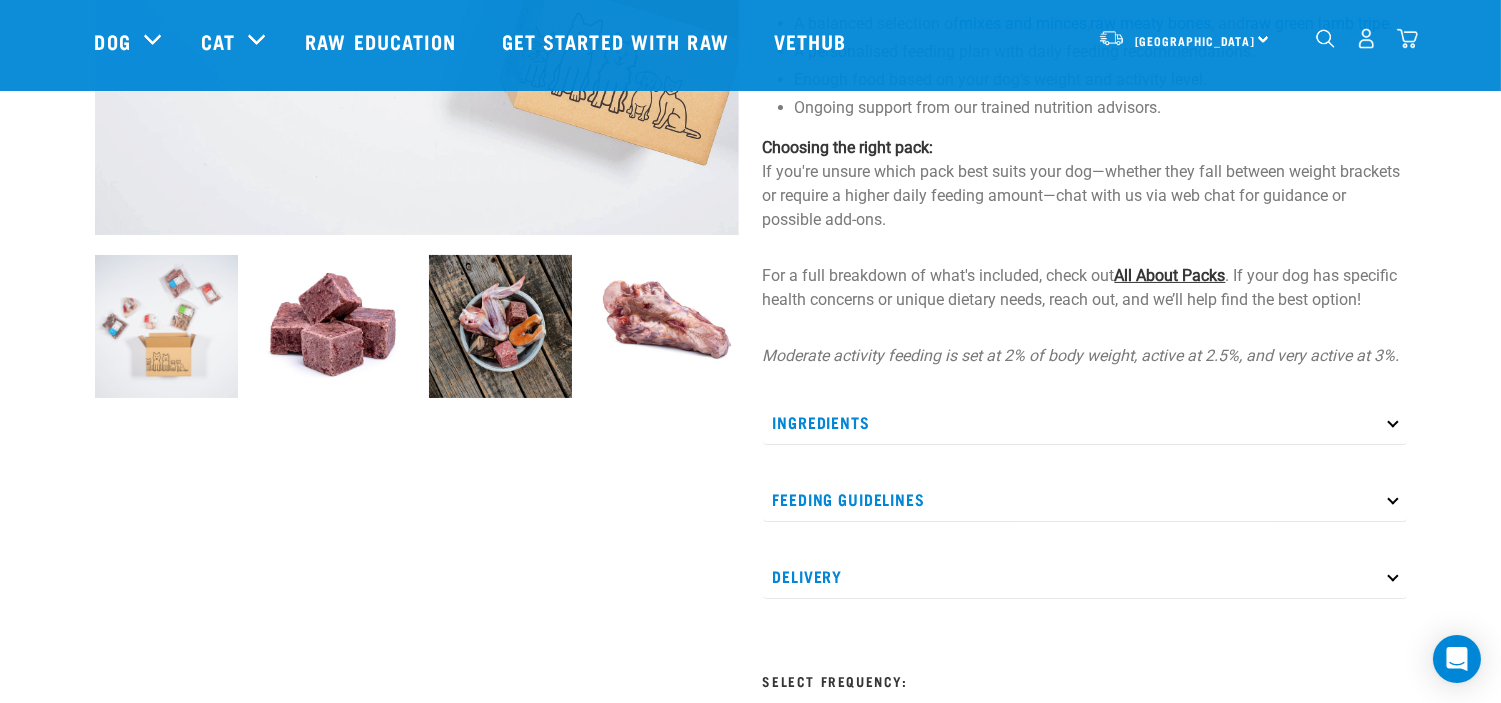 click on "All About Packs" at bounding box center (1170, 275) 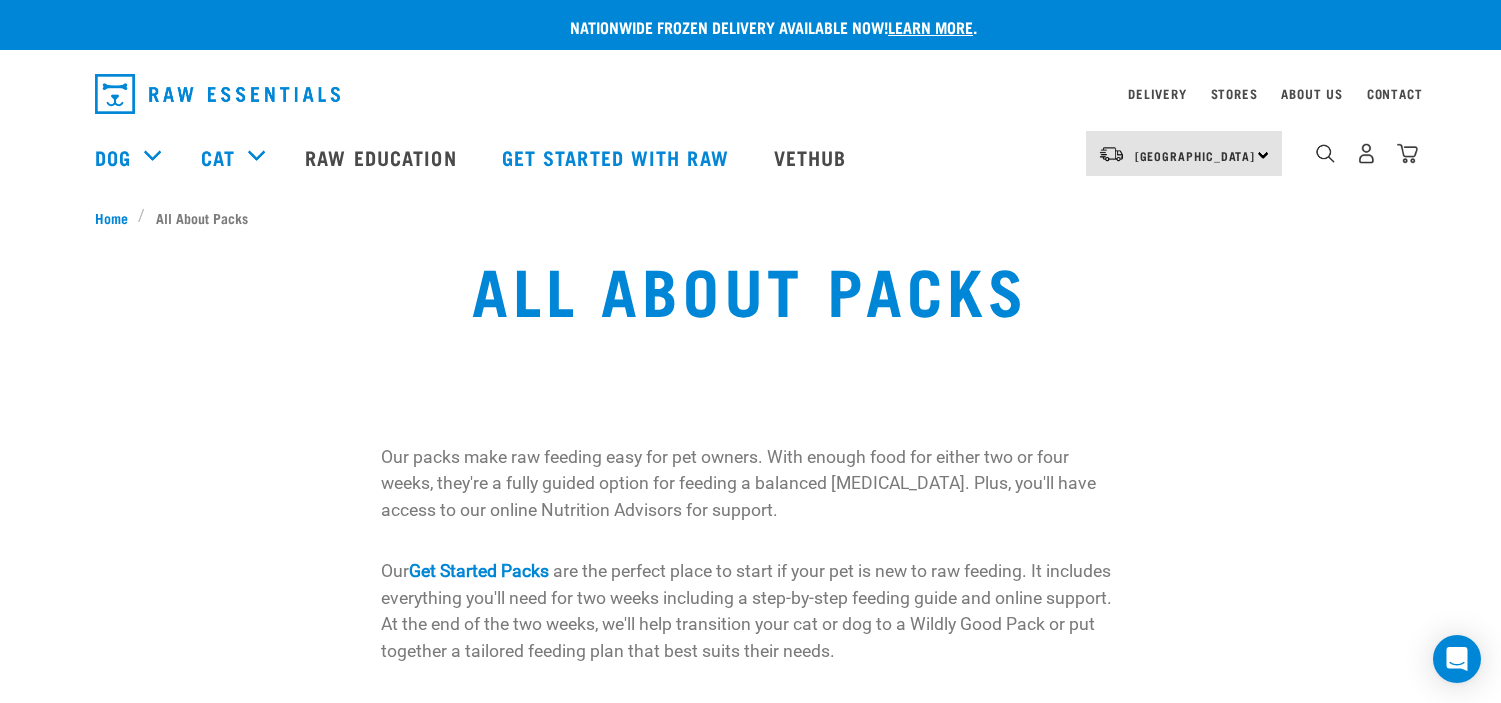 scroll, scrollTop: 0, scrollLeft: 0, axis: both 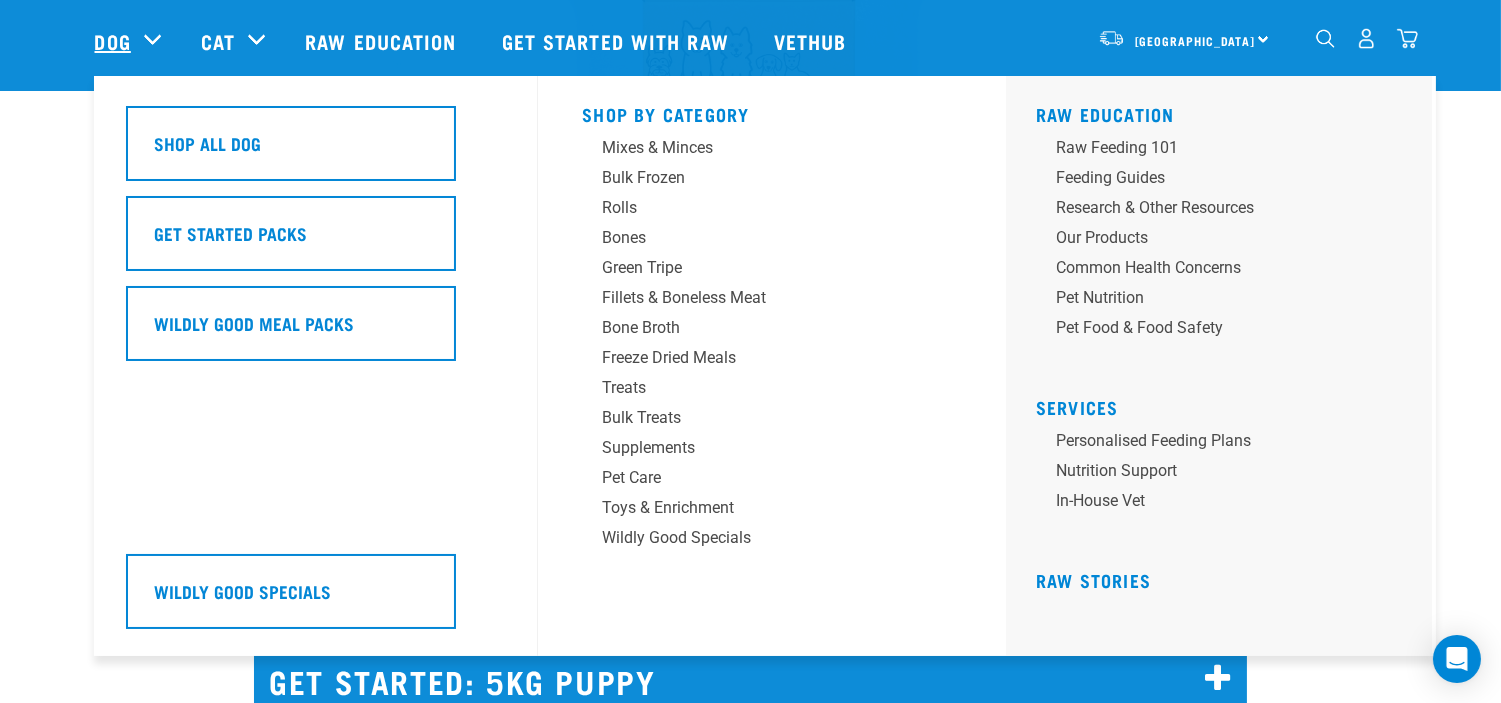 click on "Dog" at bounding box center (113, 41) 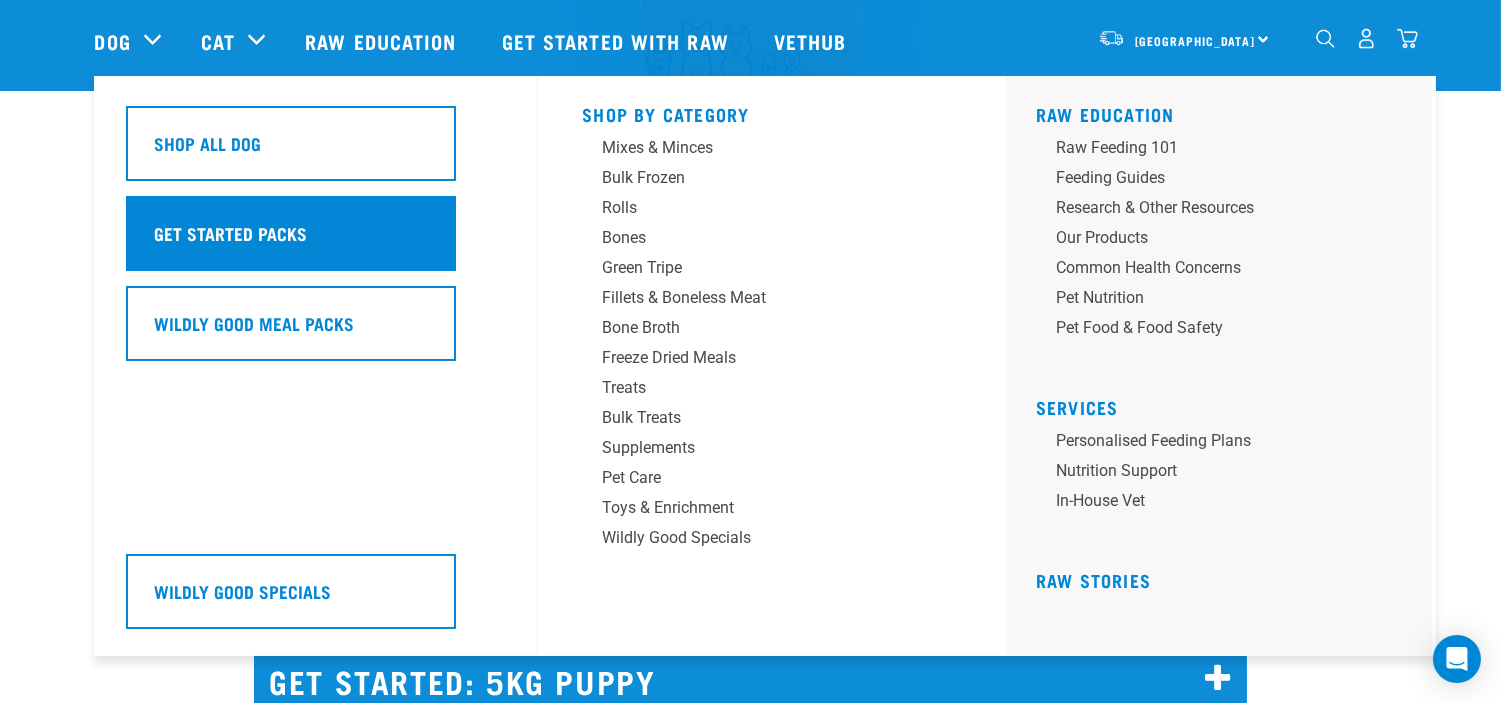 click on "Get started packs" at bounding box center [231, 233] 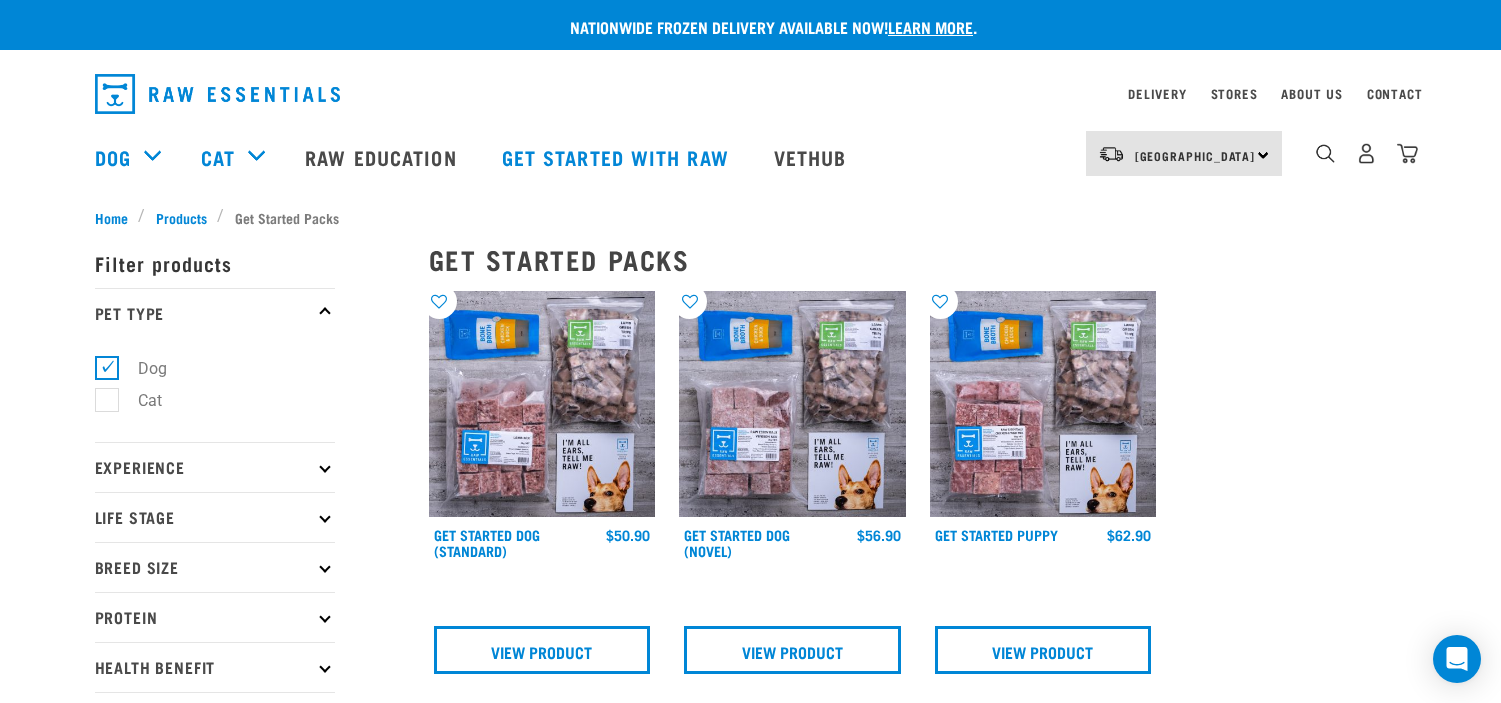 scroll, scrollTop: 0, scrollLeft: 0, axis: both 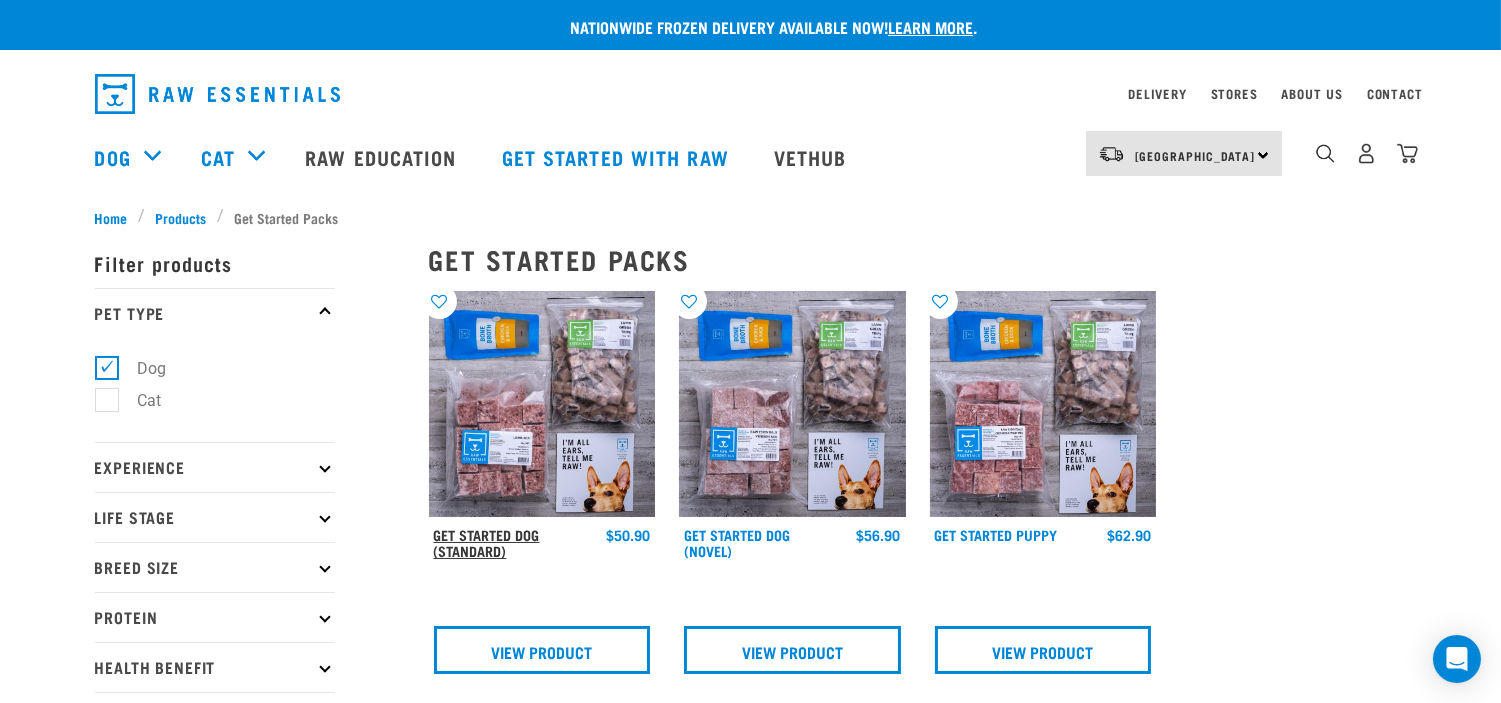 click on "Get Started Dog (Standard)" at bounding box center [487, 542] 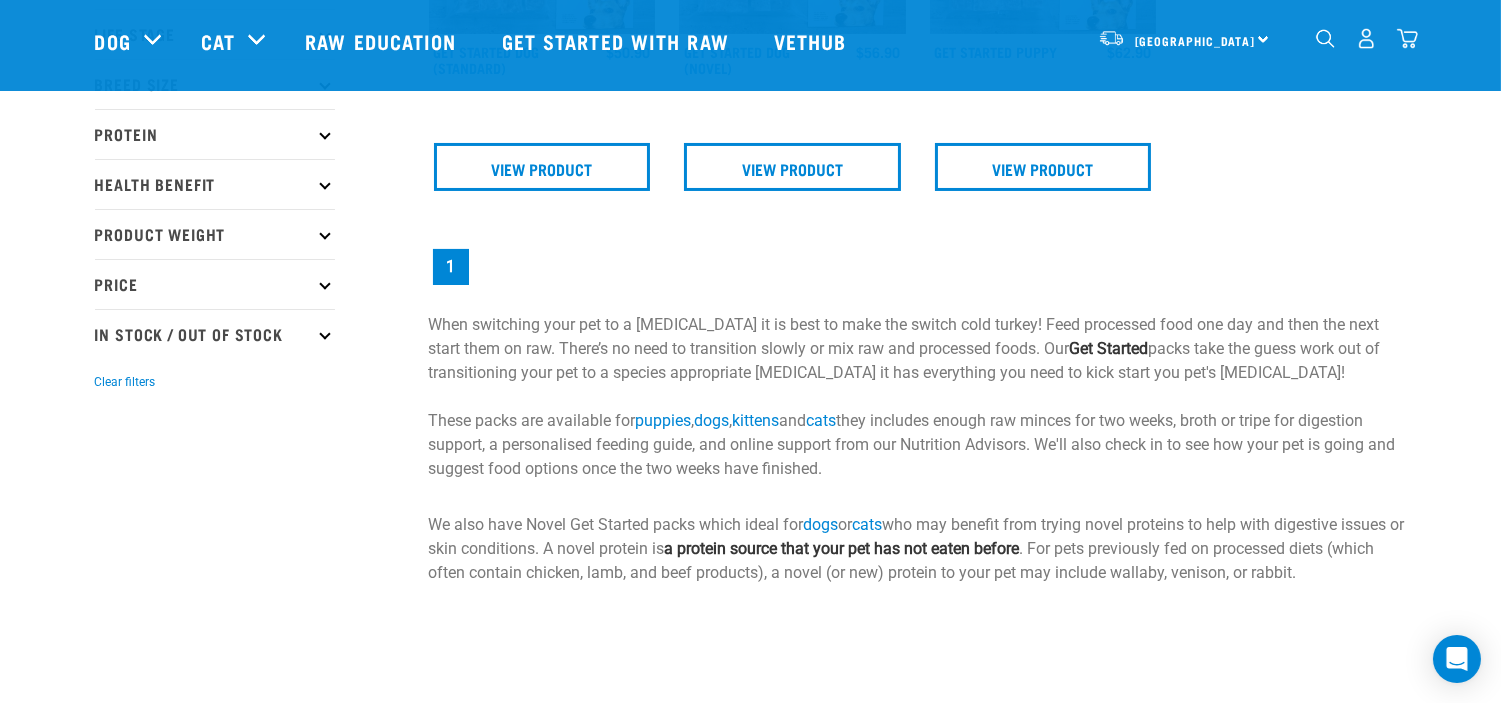 scroll, scrollTop: 444, scrollLeft: 0, axis: vertical 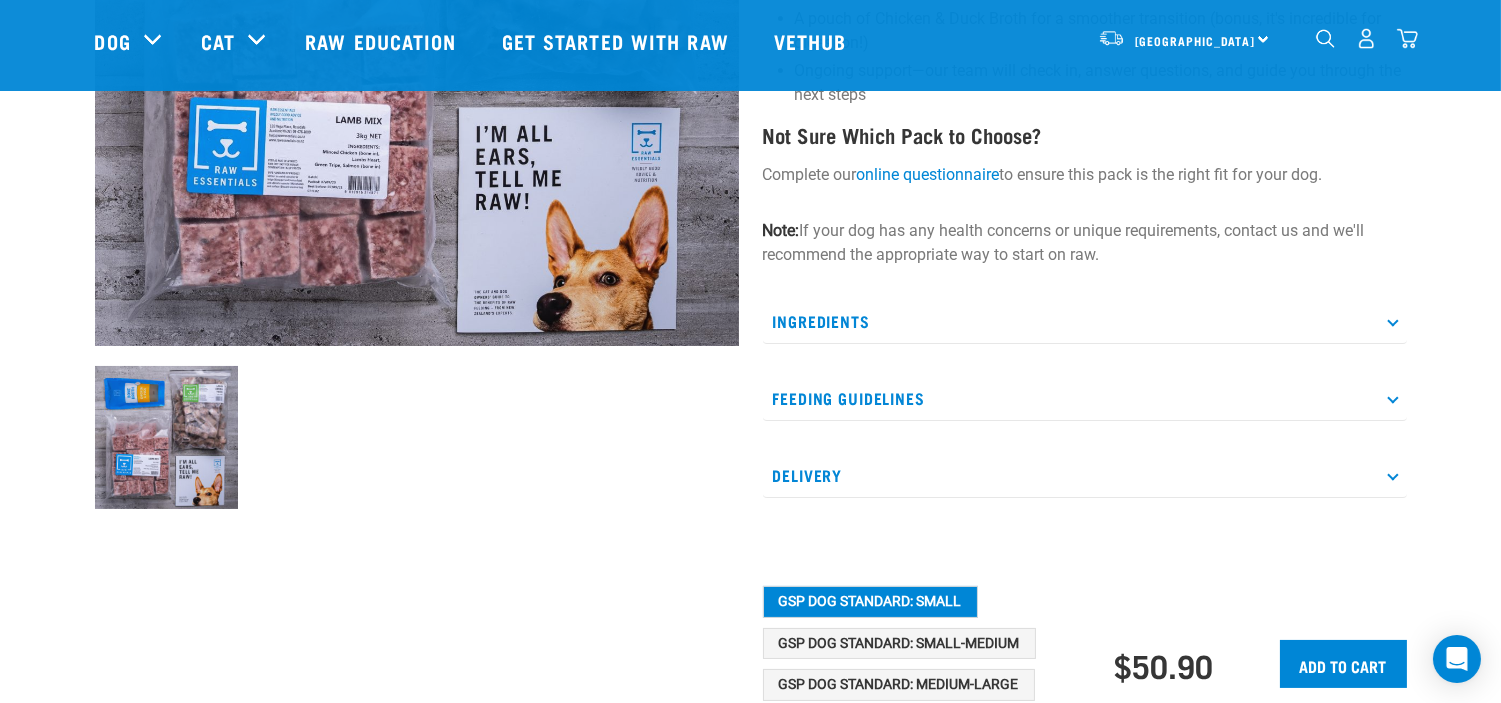 click on "Ingredients" at bounding box center [1085, 321] 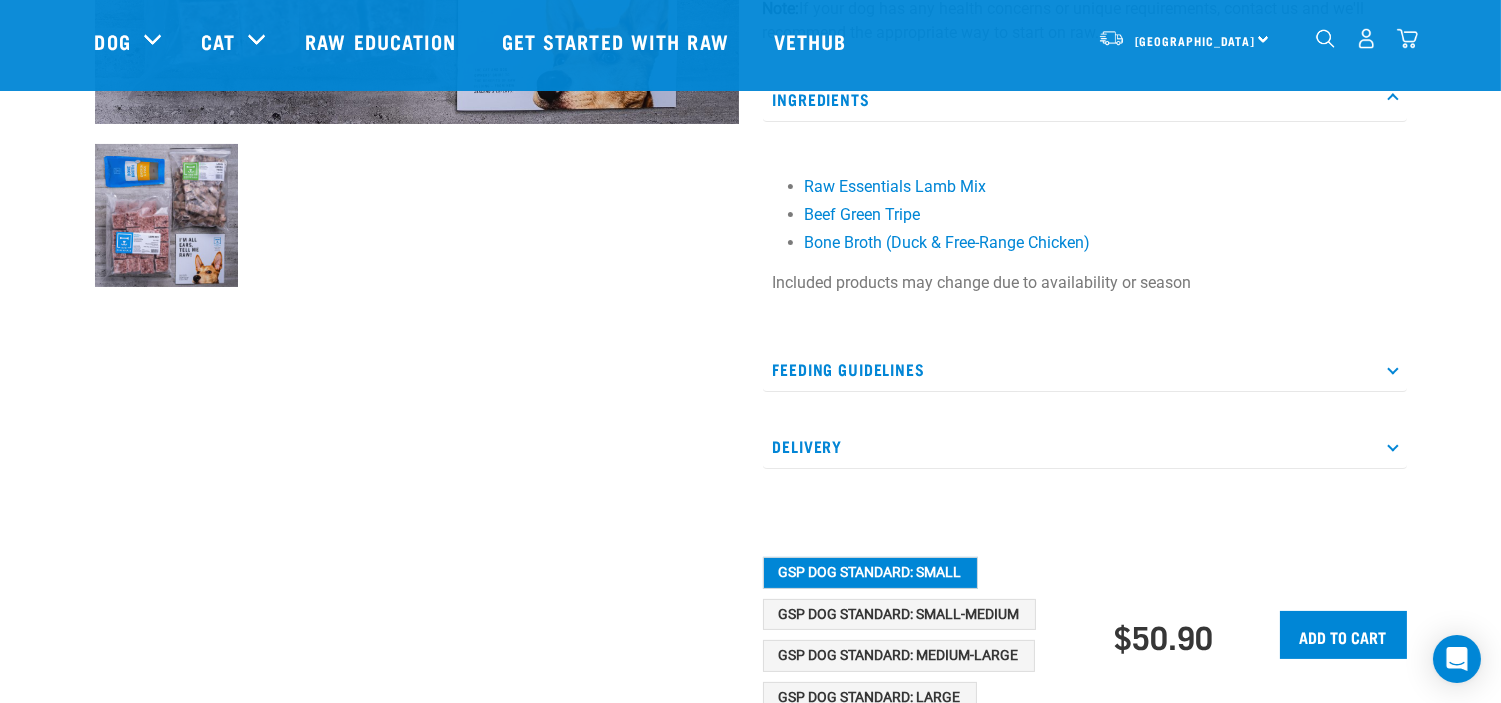 click on "Feeding Guidelines" at bounding box center [1085, 369] 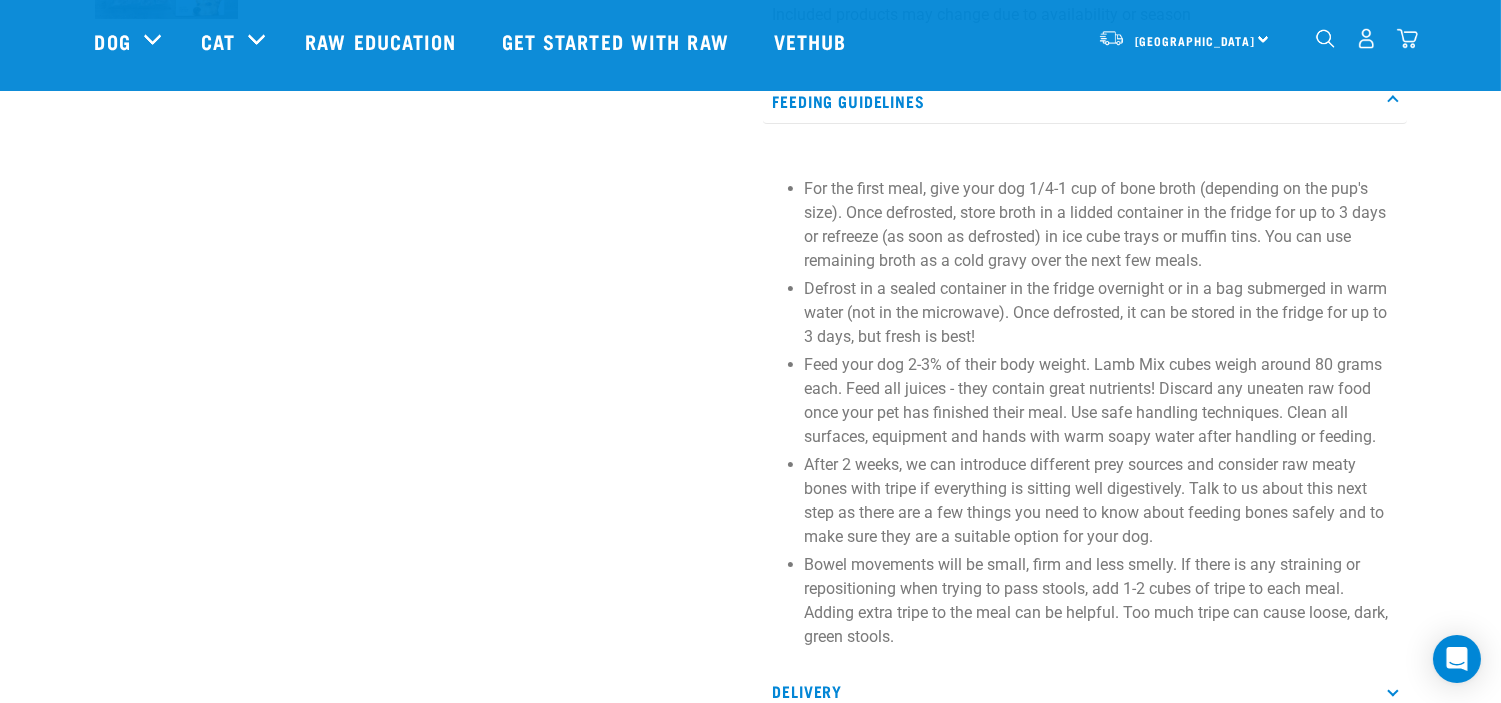 scroll, scrollTop: 1111, scrollLeft: 0, axis: vertical 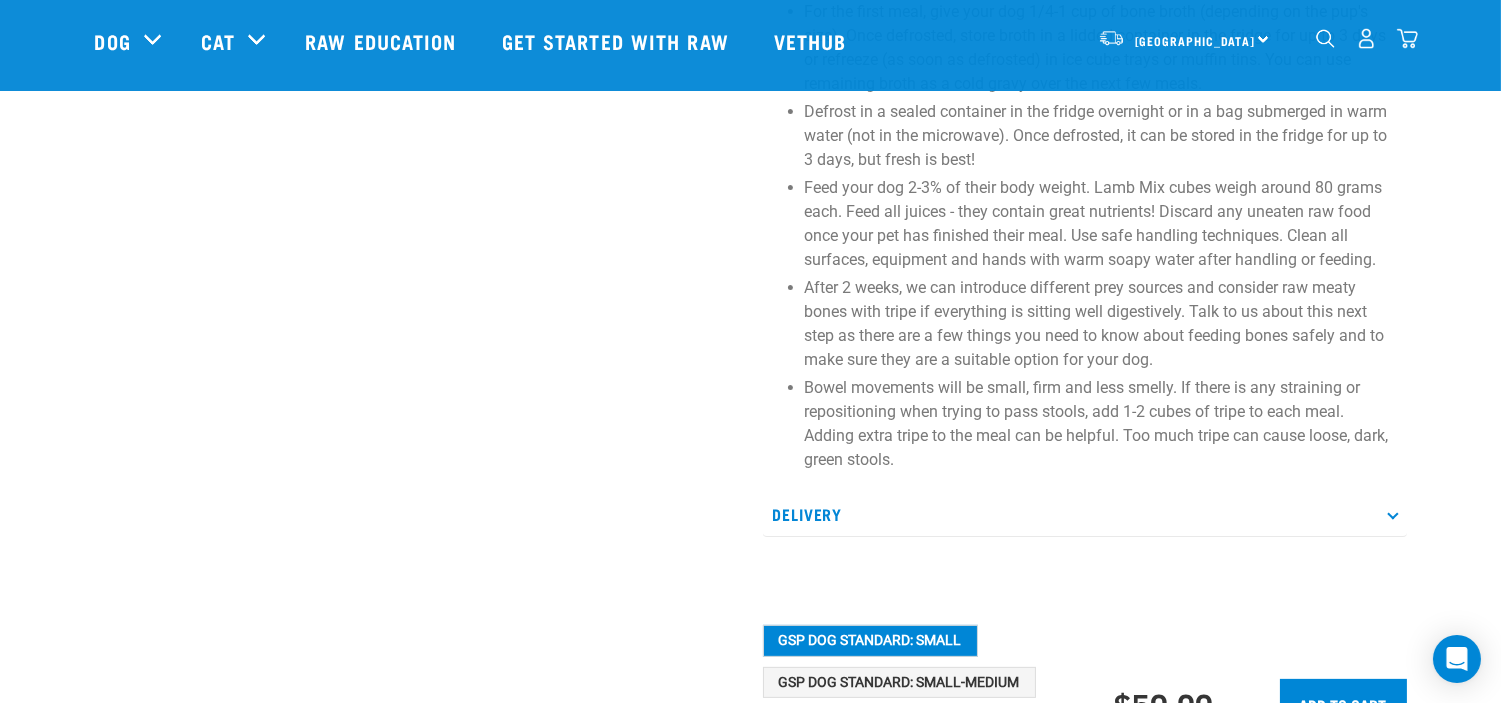 click on "Delivery" at bounding box center [1085, 514] 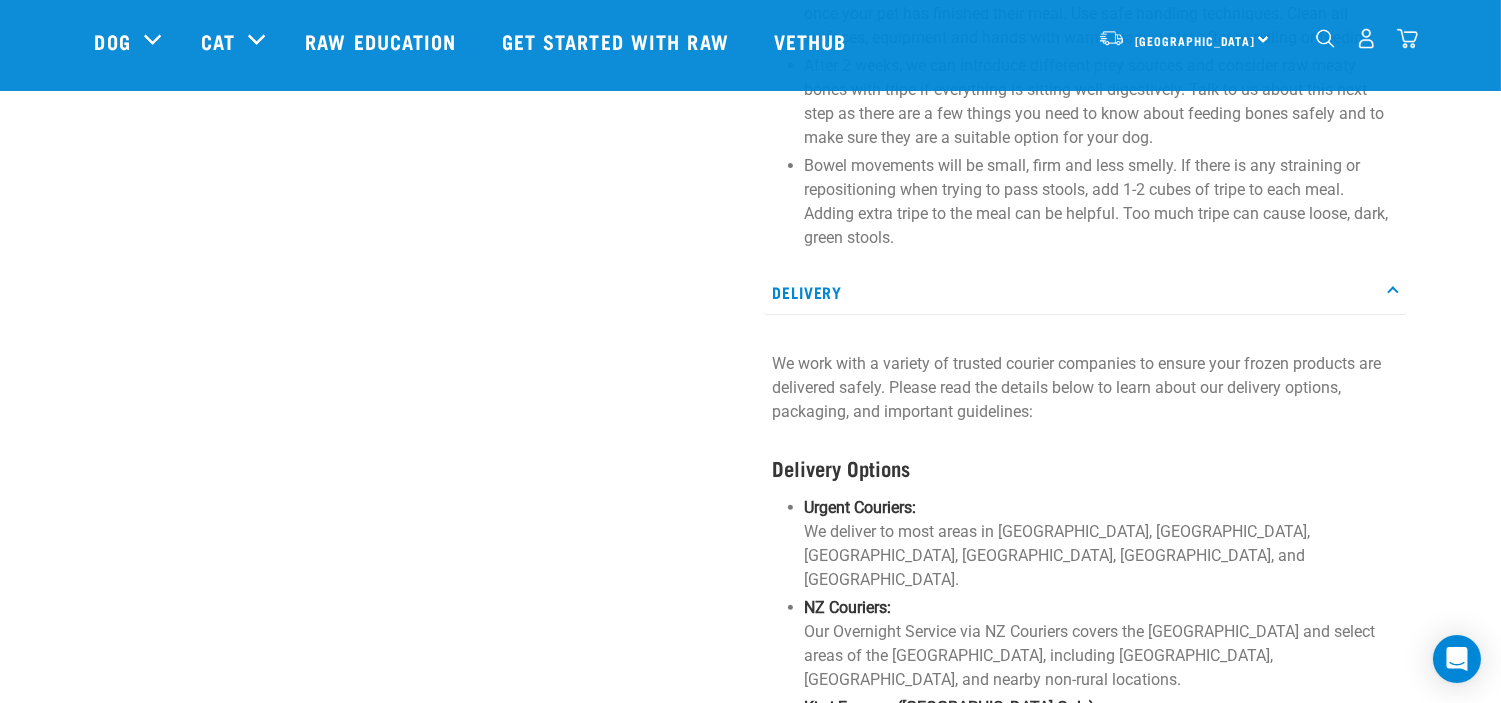 scroll, scrollTop: 1008, scrollLeft: 0, axis: vertical 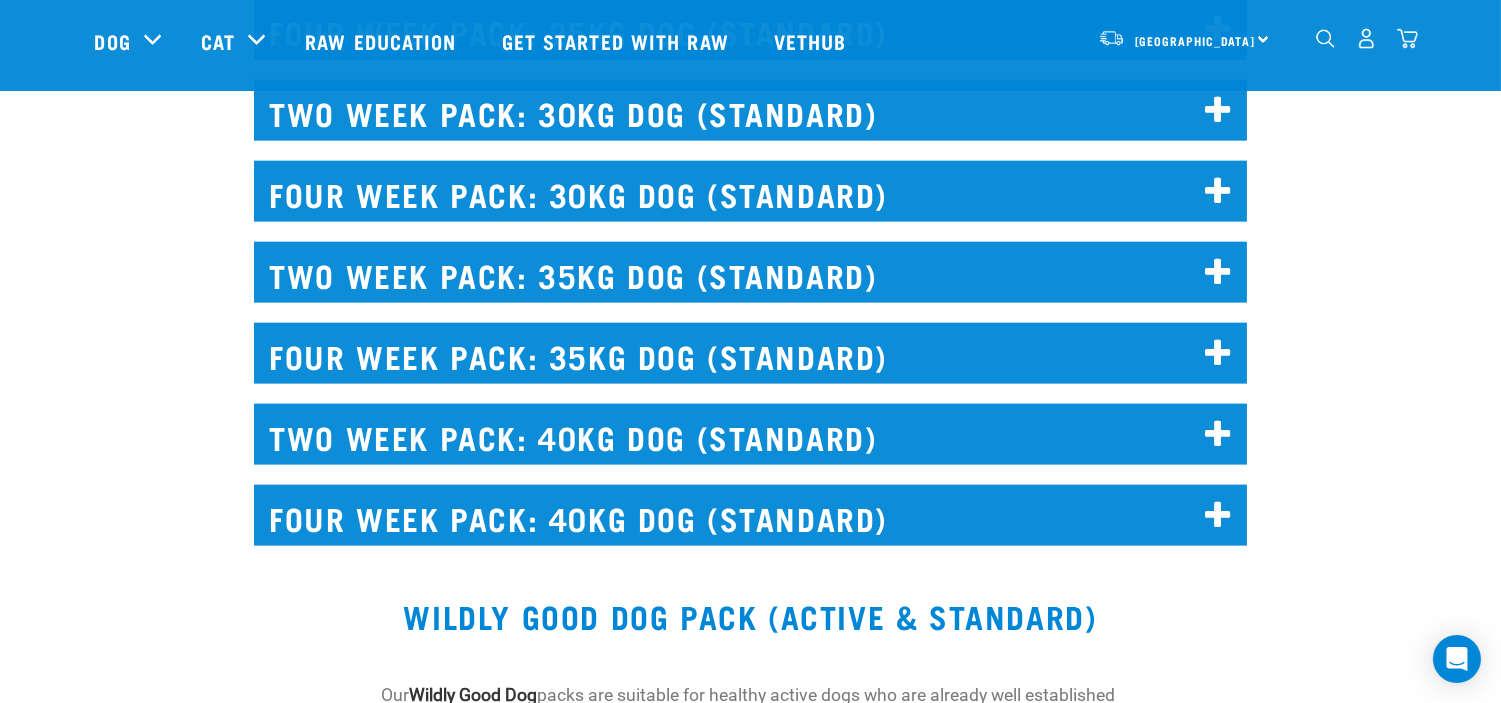 click on "FOUR WEEK PACK: 40KG DOG (STANDARD)" at bounding box center [750, 515] 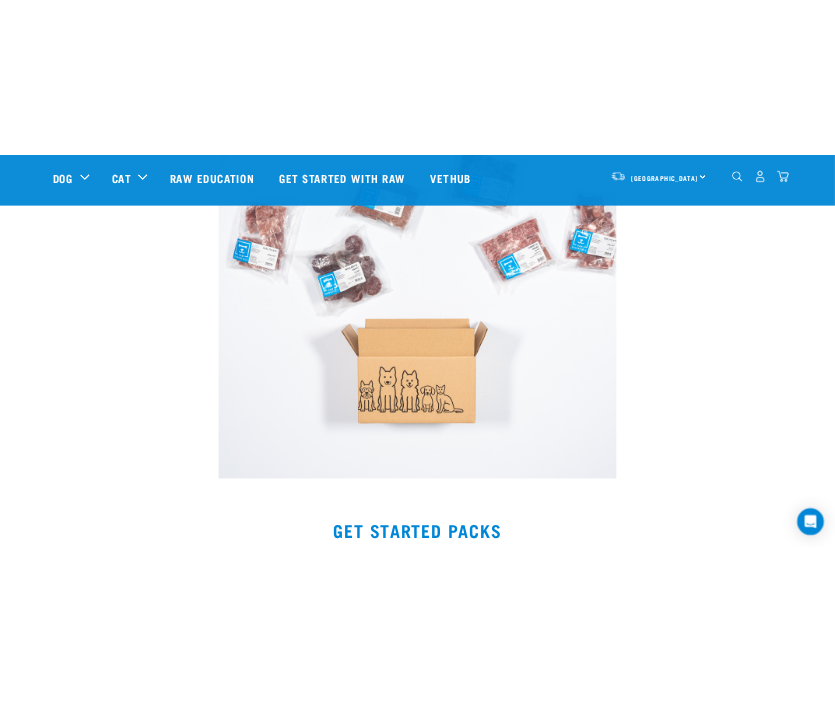 scroll, scrollTop: 1194, scrollLeft: 0, axis: vertical 